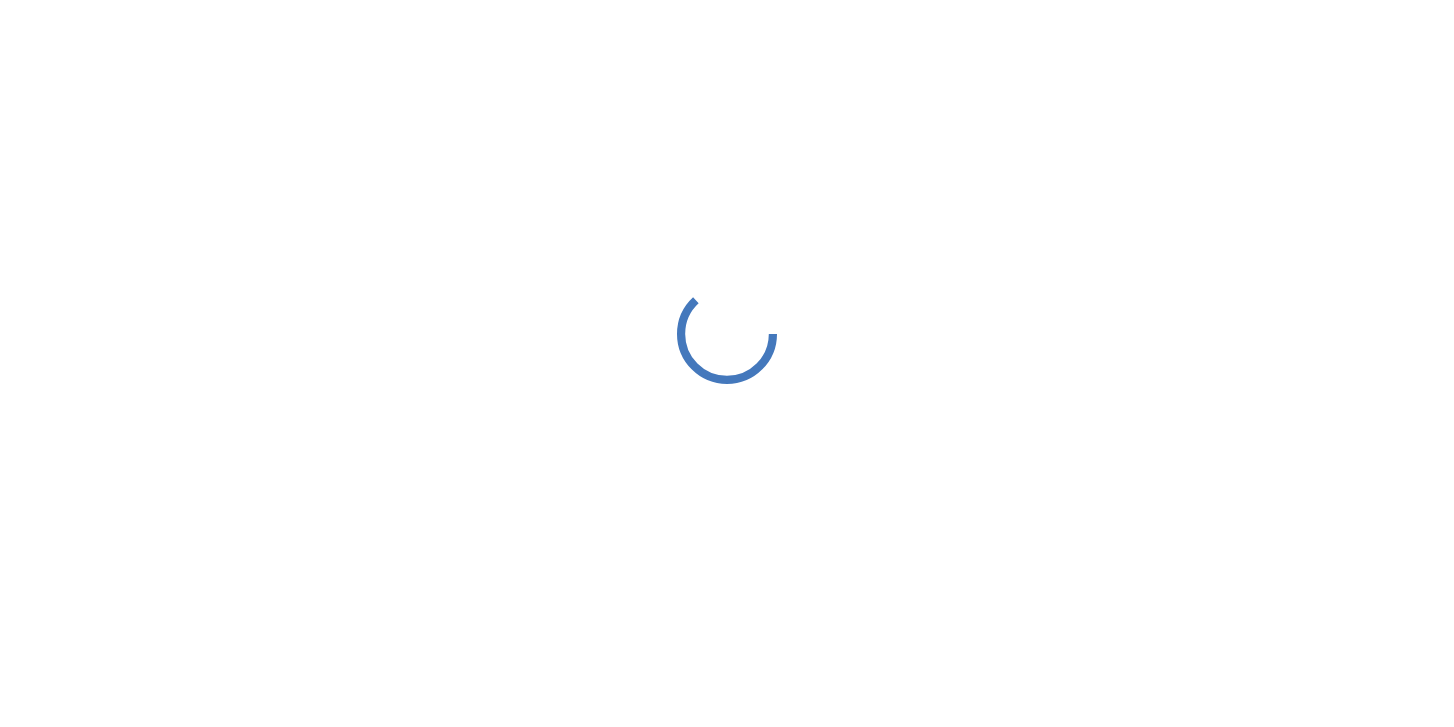 scroll, scrollTop: 0, scrollLeft: 0, axis: both 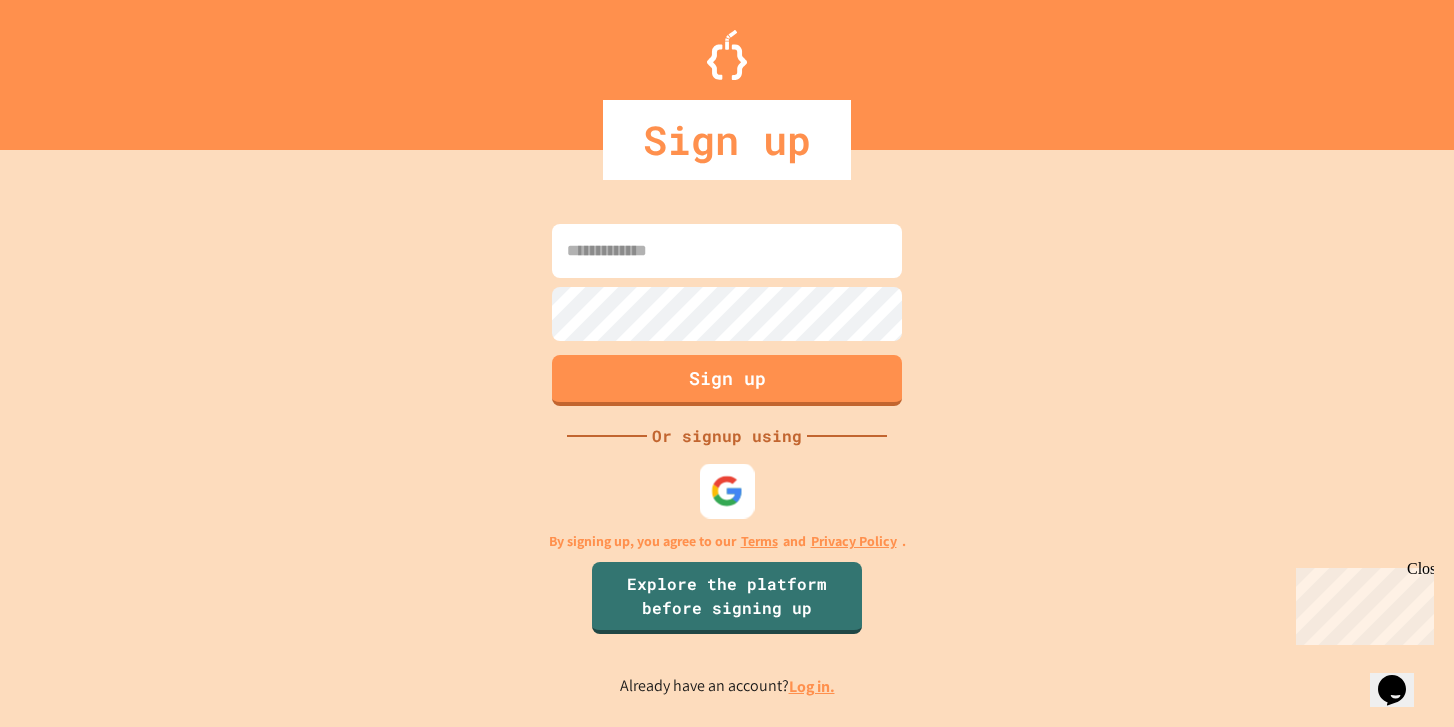 click at bounding box center [727, 490] 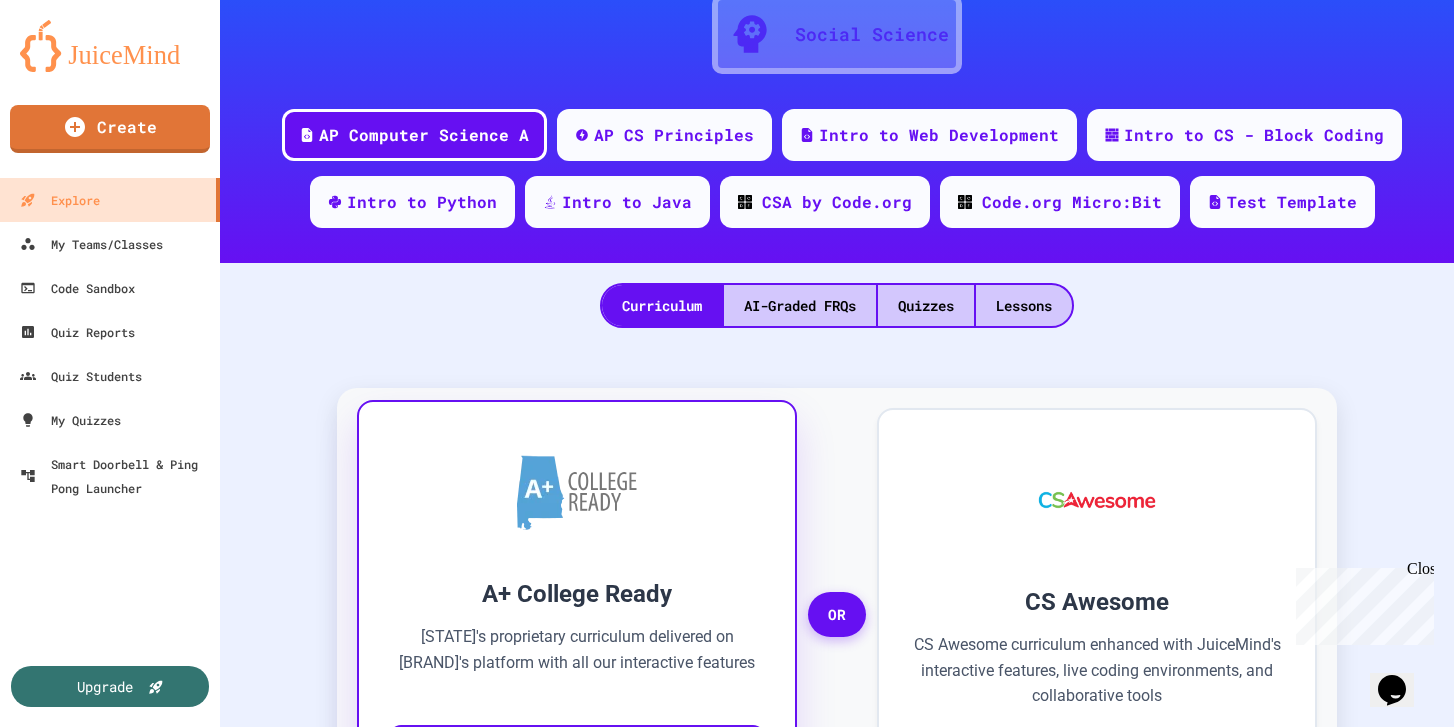 scroll, scrollTop: 211, scrollLeft: 0, axis: vertical 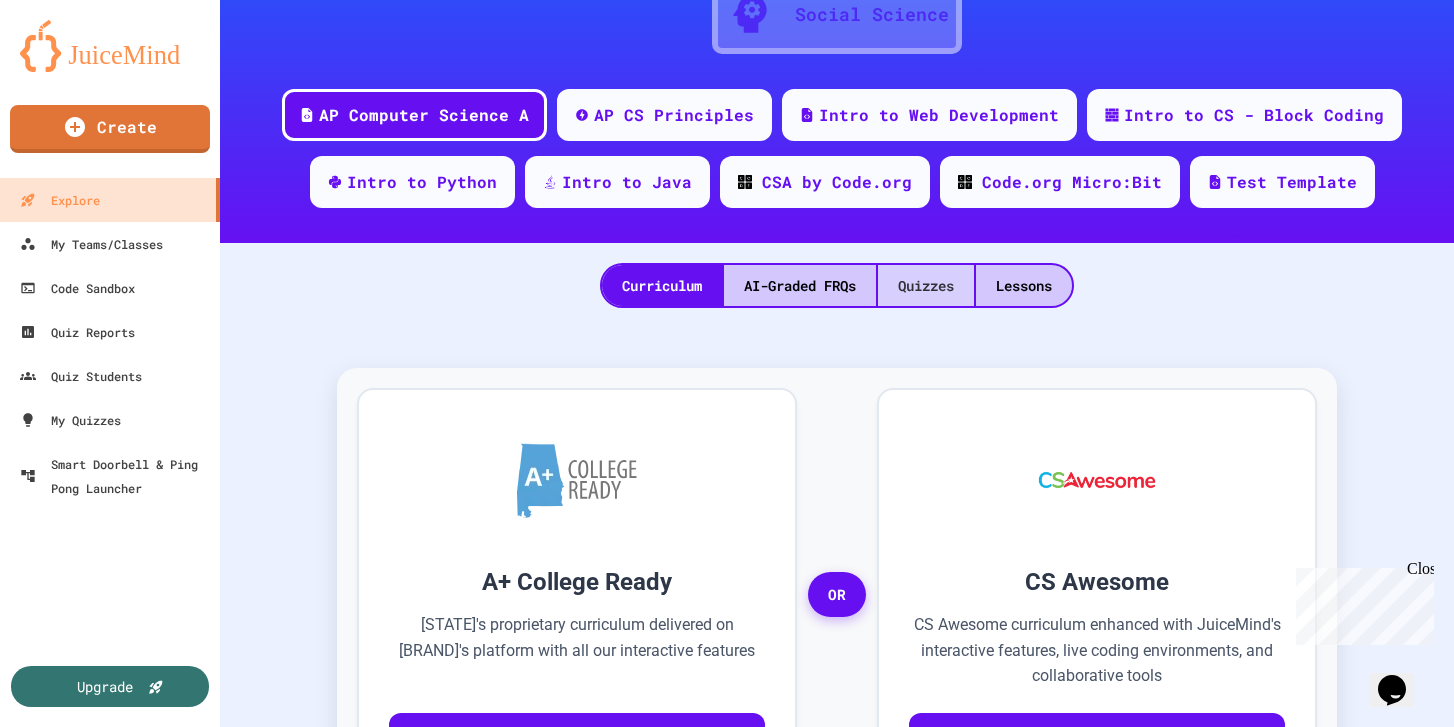 click on "Quizzes" at bounding box center [926, 285] 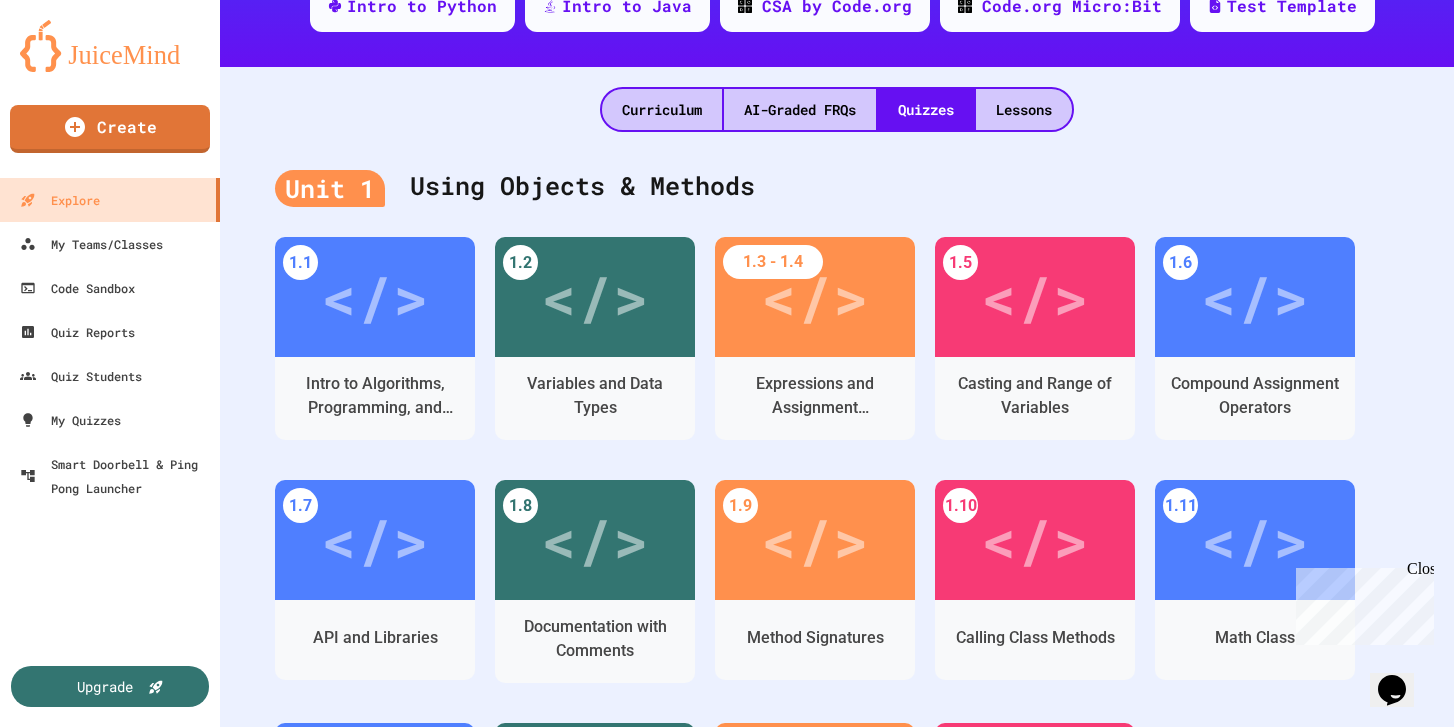scroll, scrollTop: 558, scrollLeft: 0, axis: vertical 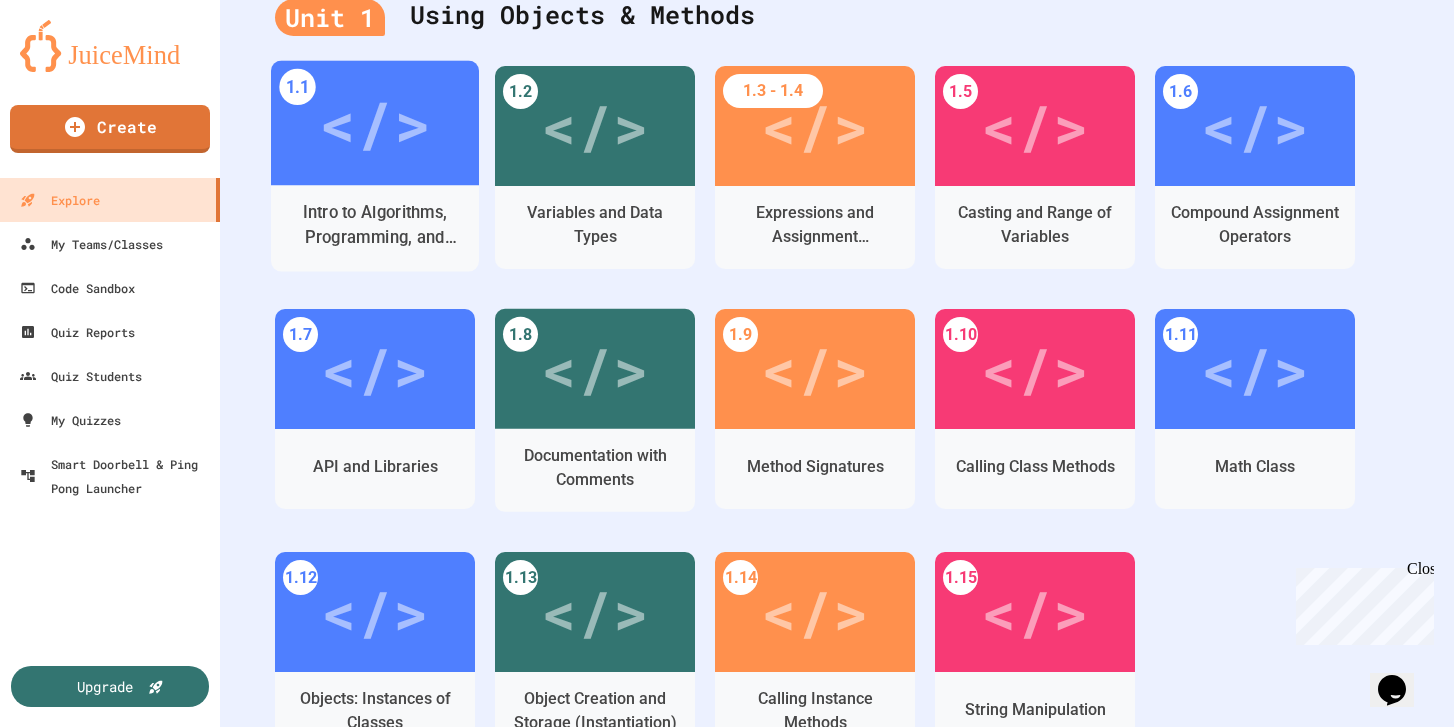 click on "</>" at bounding box center (375, 123) 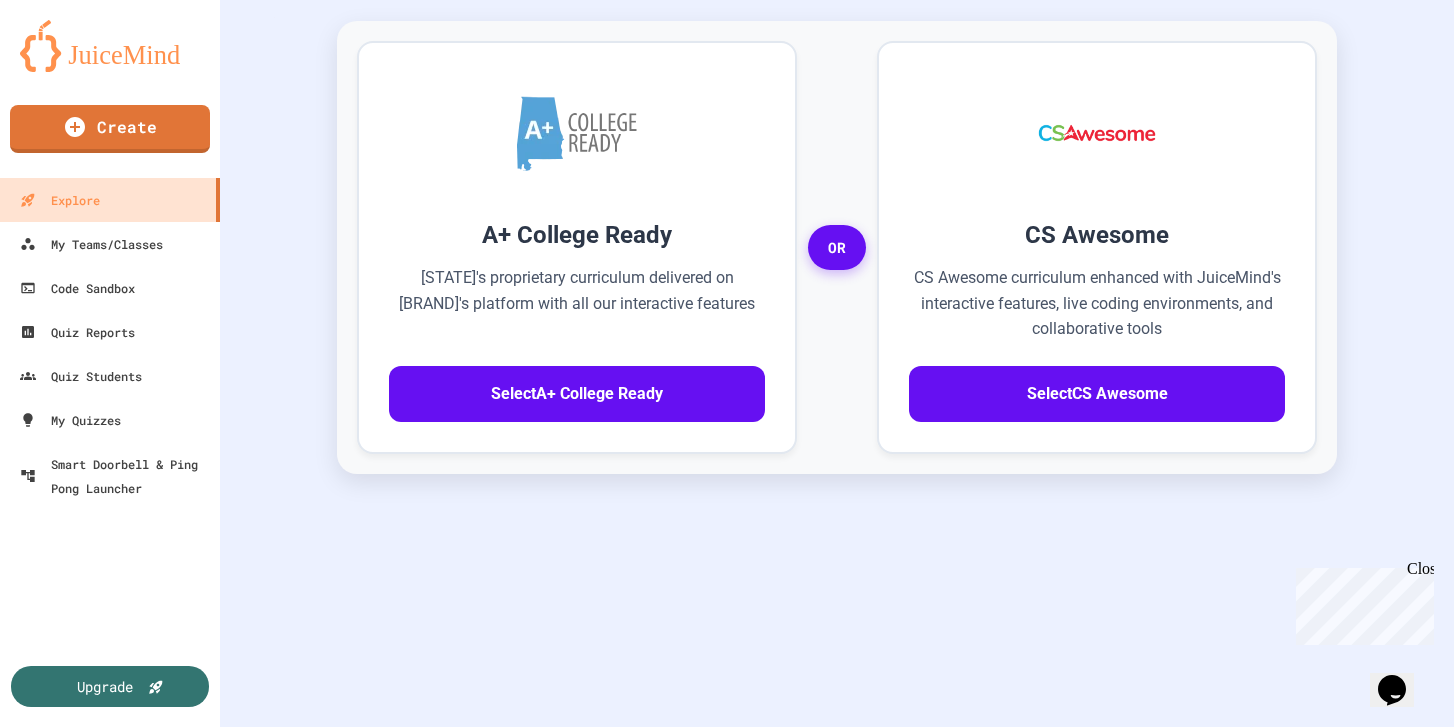 click on "</>" at bounding box center [717, 912] 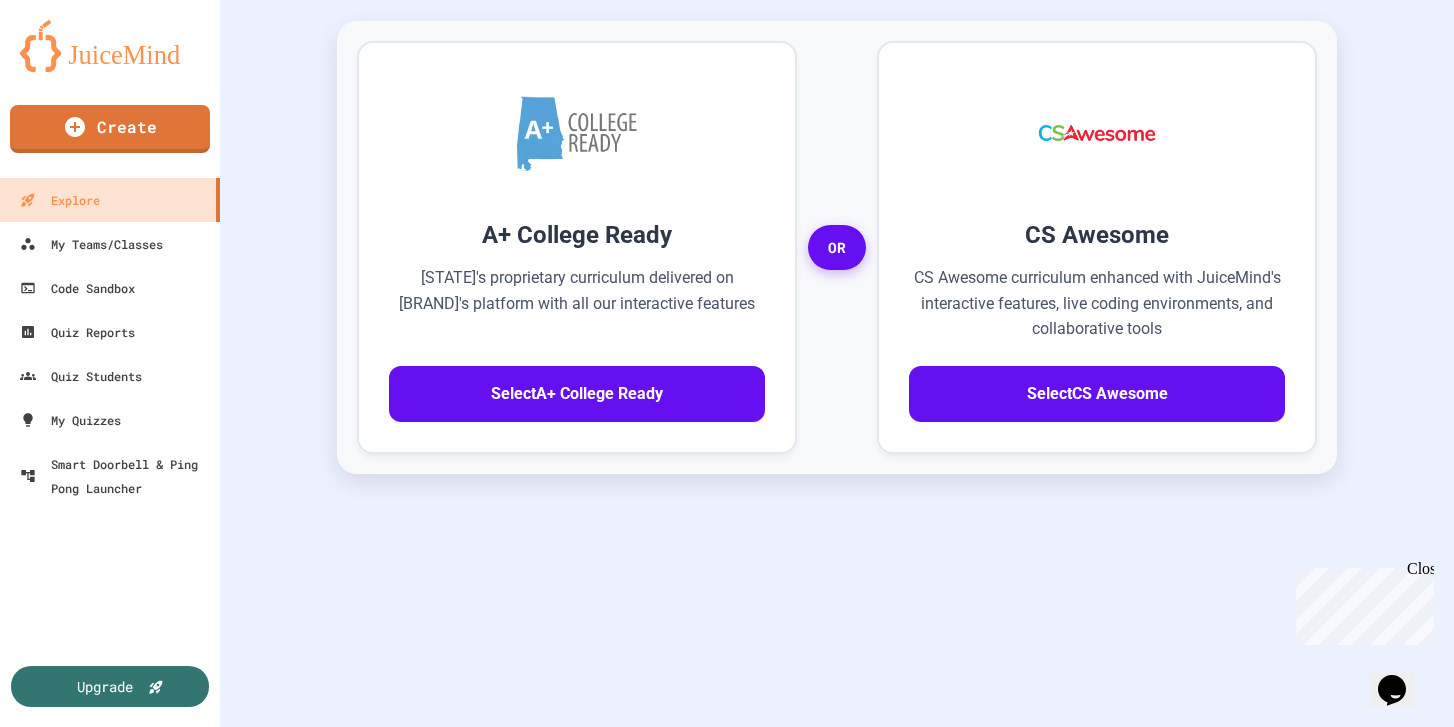 scroll, scrollTop: 816, scrollLeft: 0, axis: vertical 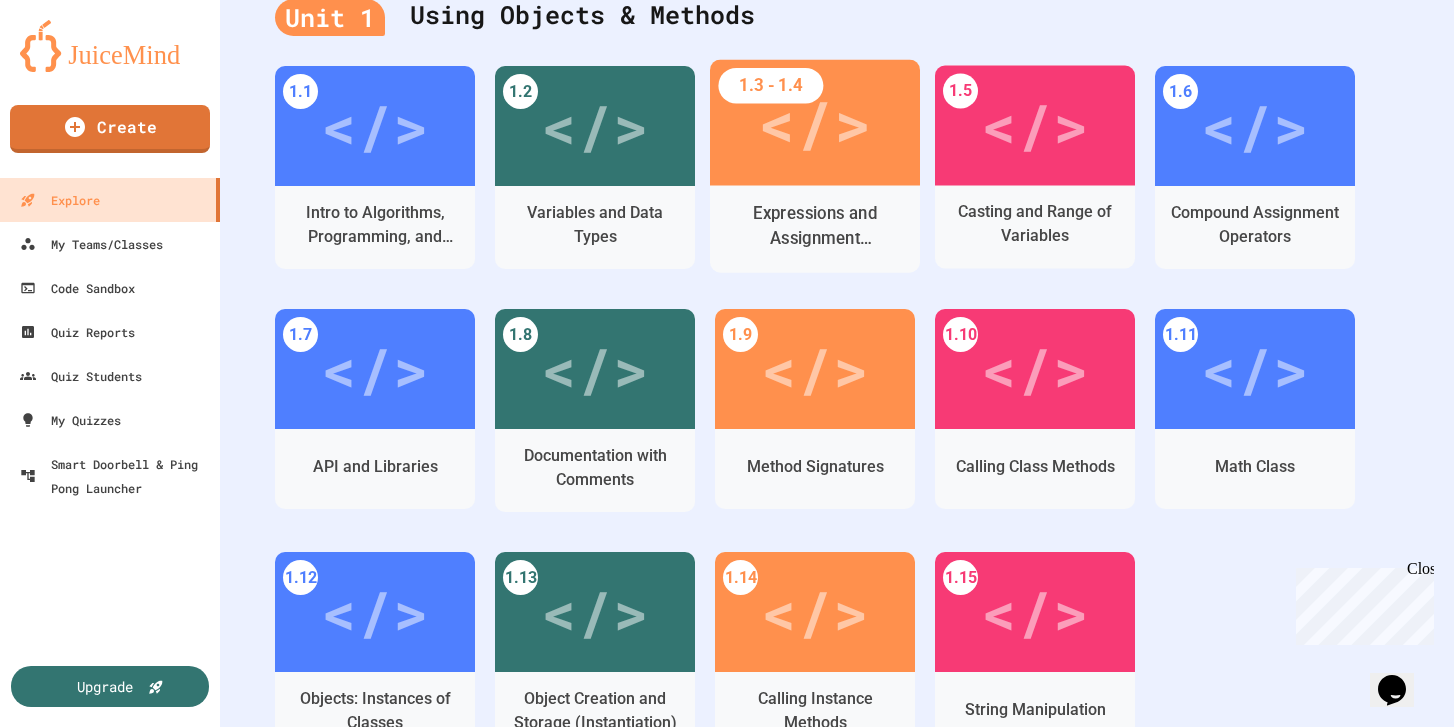click on "Expressions and Assignment Statements" at bounding box center [815, 226] 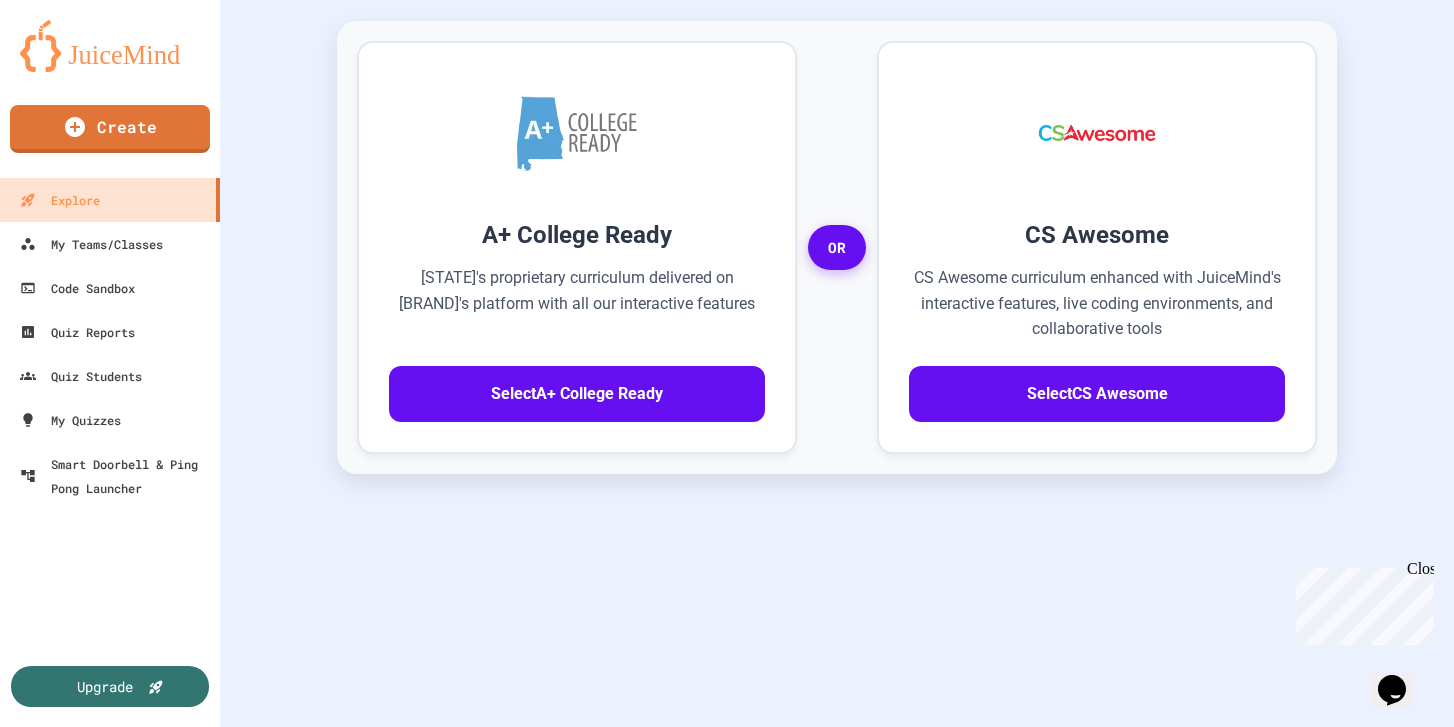 click on "</>" at bounding box center (496, 911) 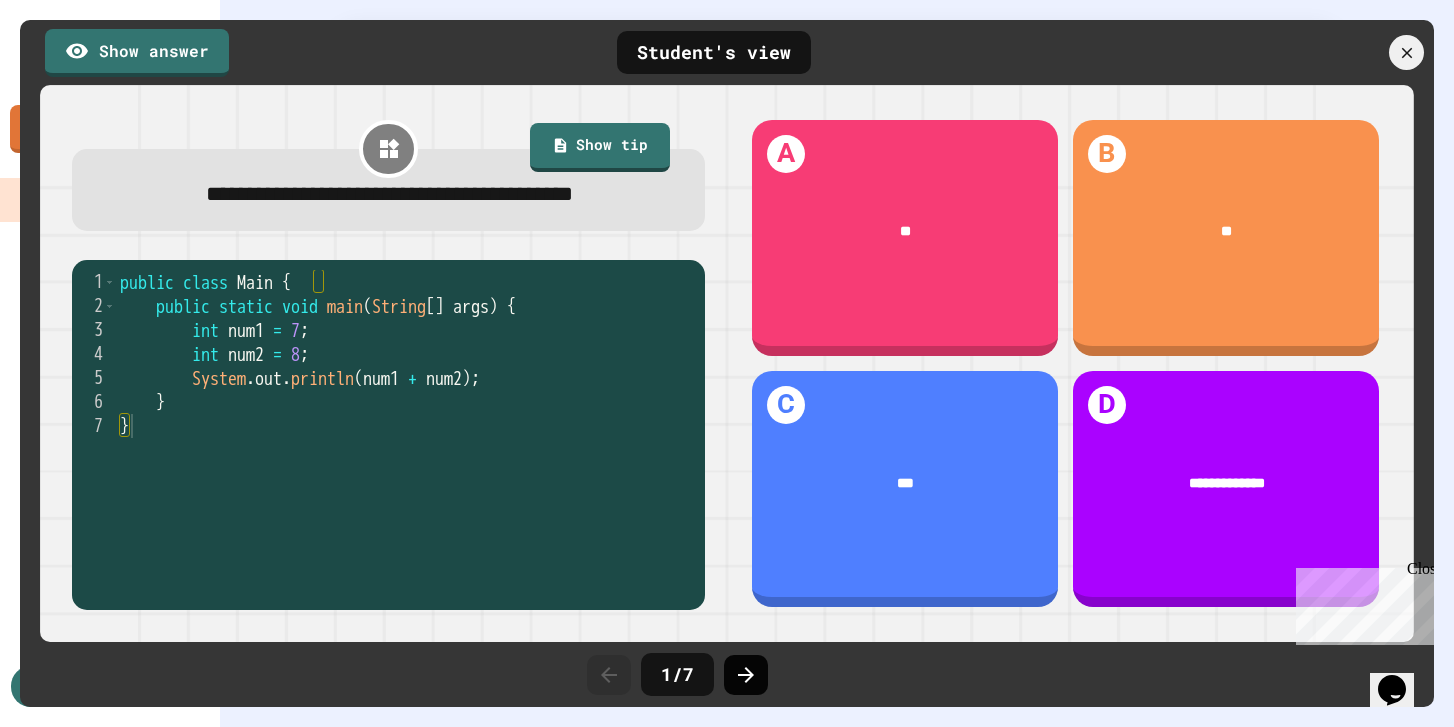 click at bounding box center (746, 675) 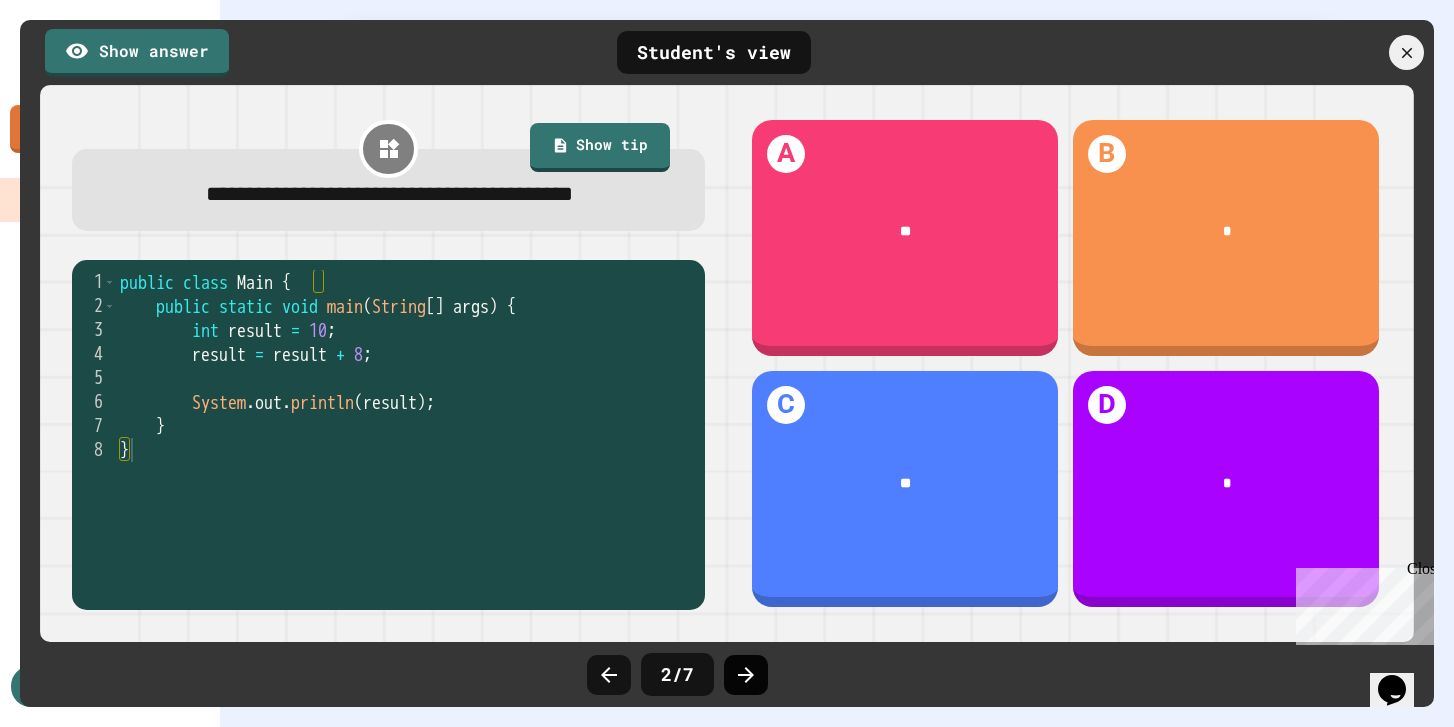 click at bounding box center (746, 675) 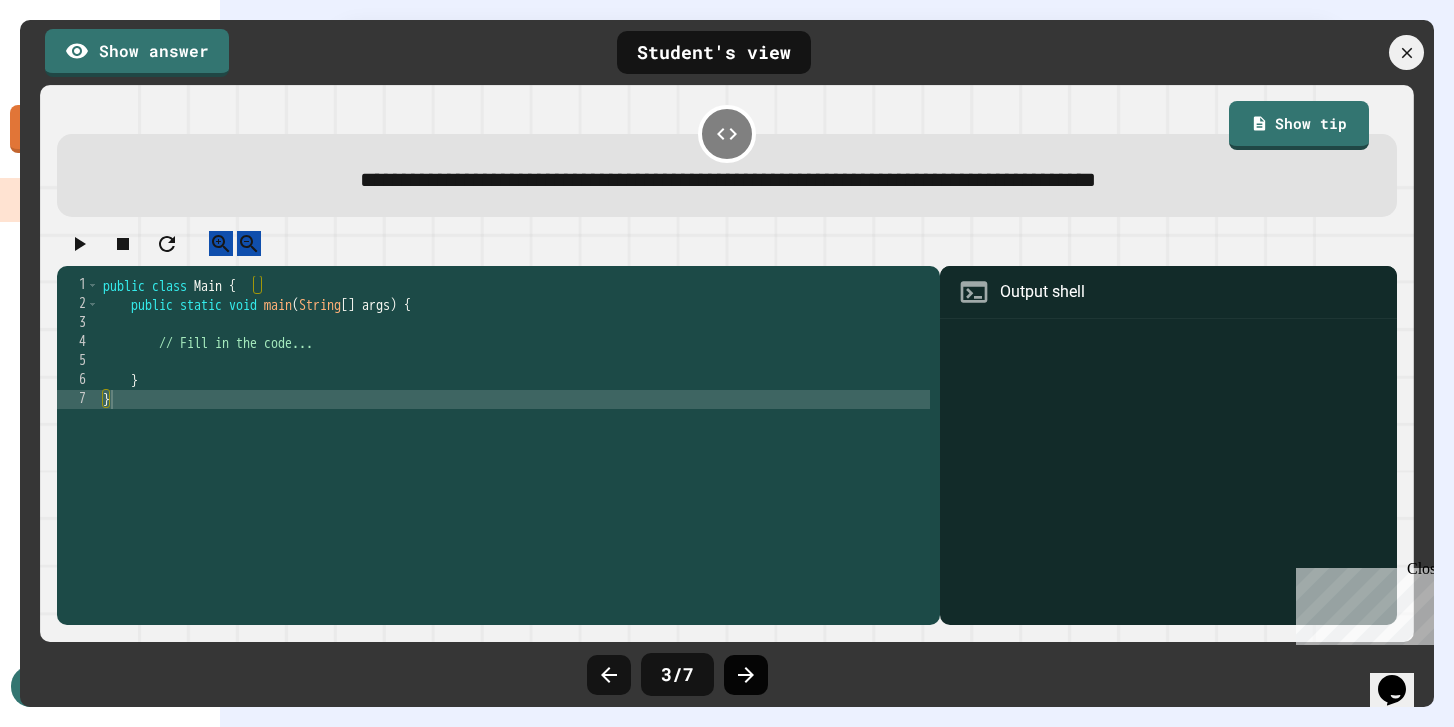 click 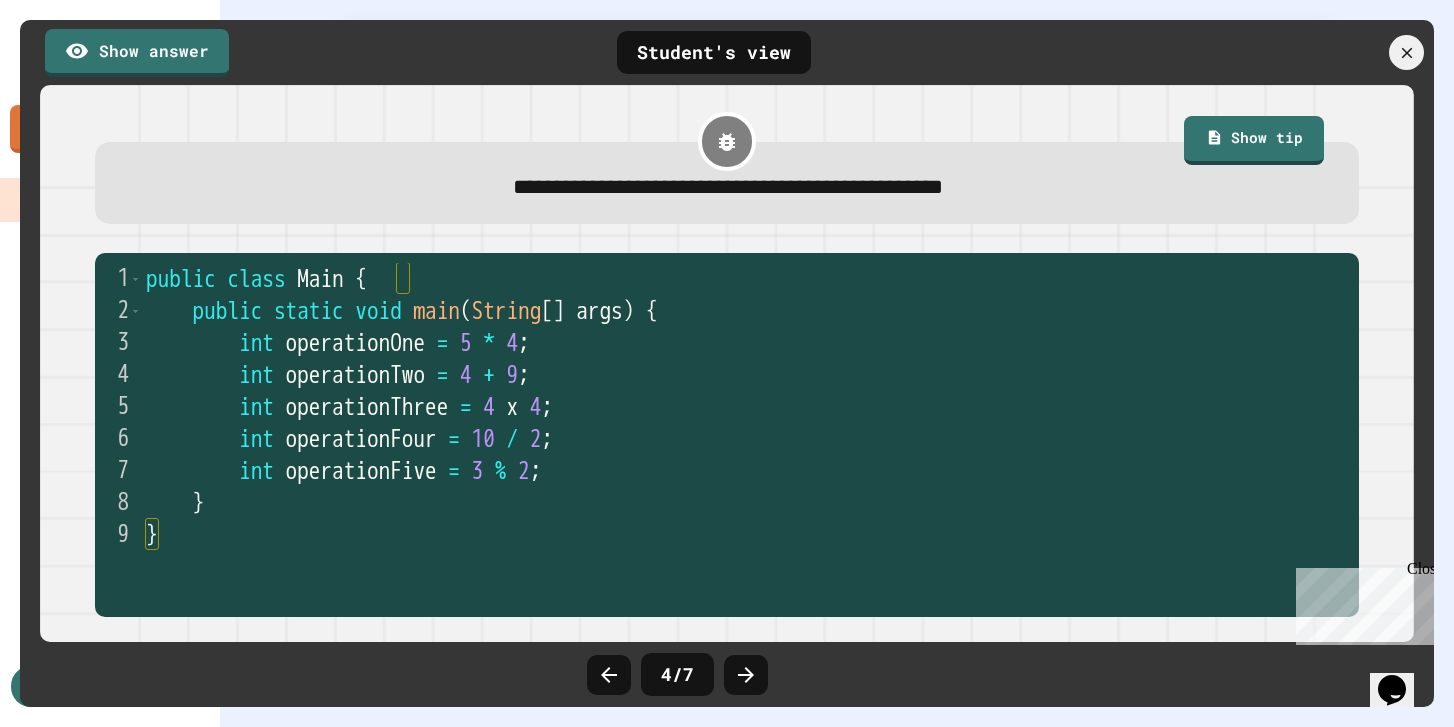 click 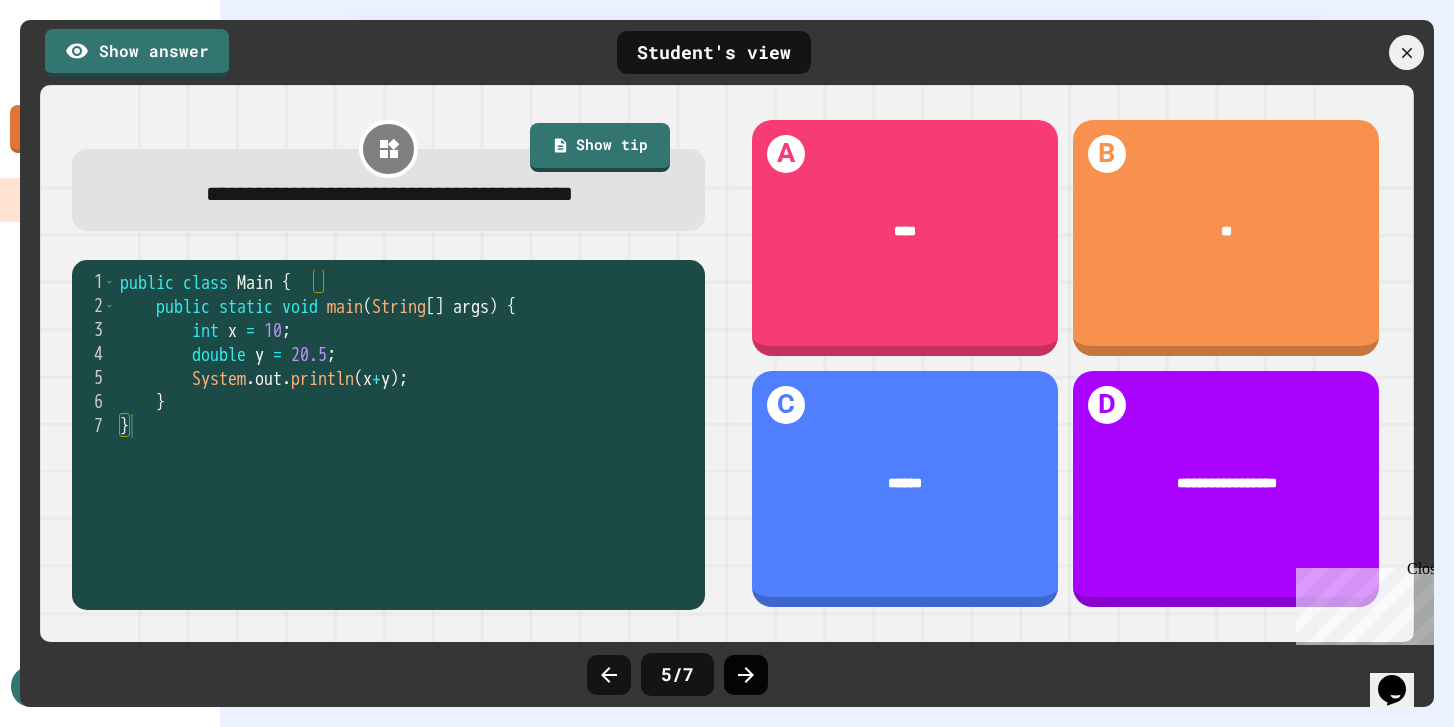 click 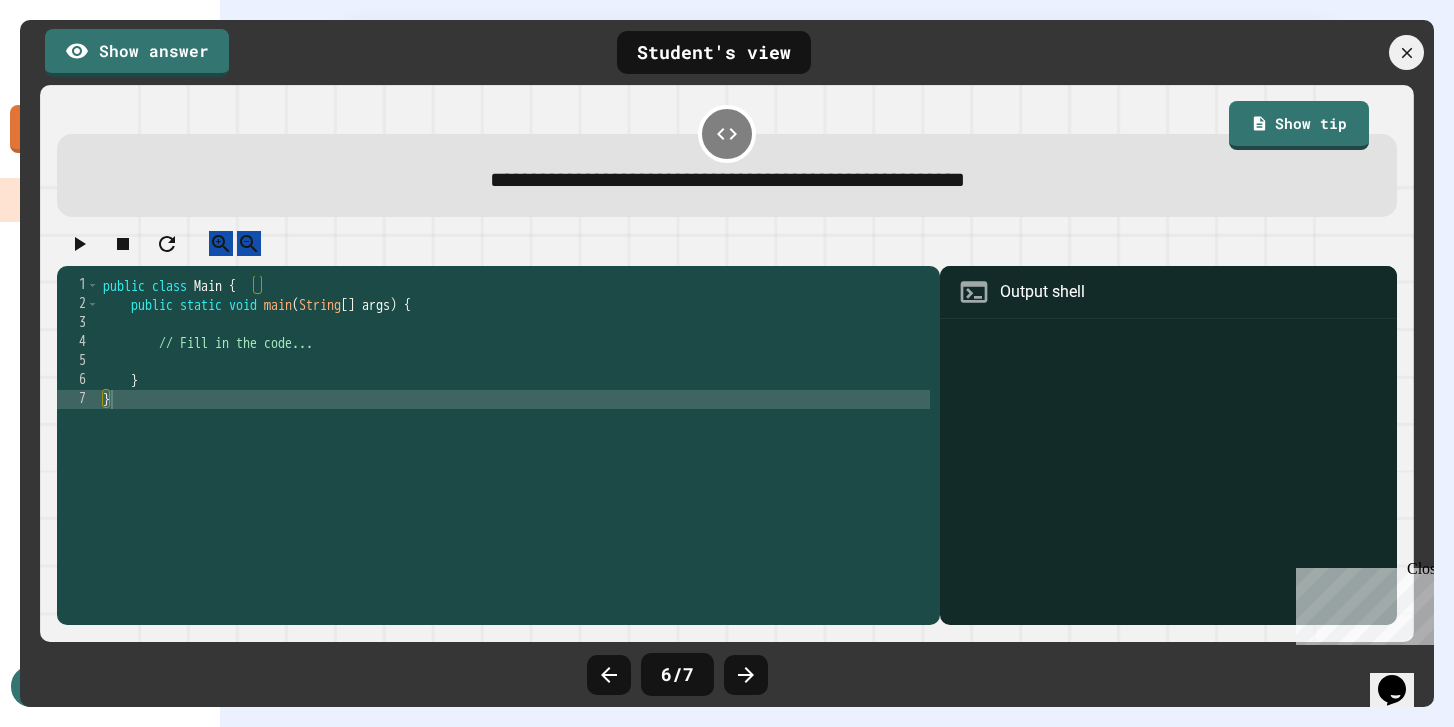 click 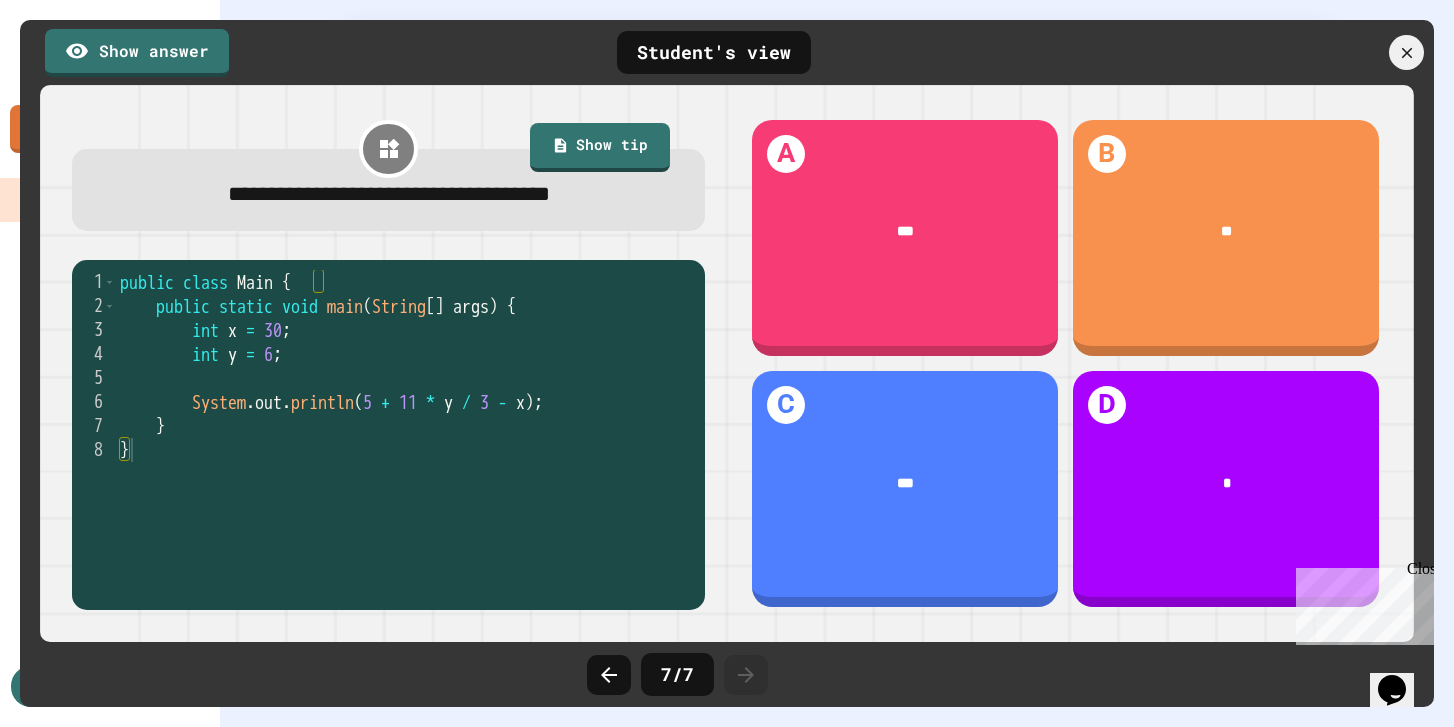 click 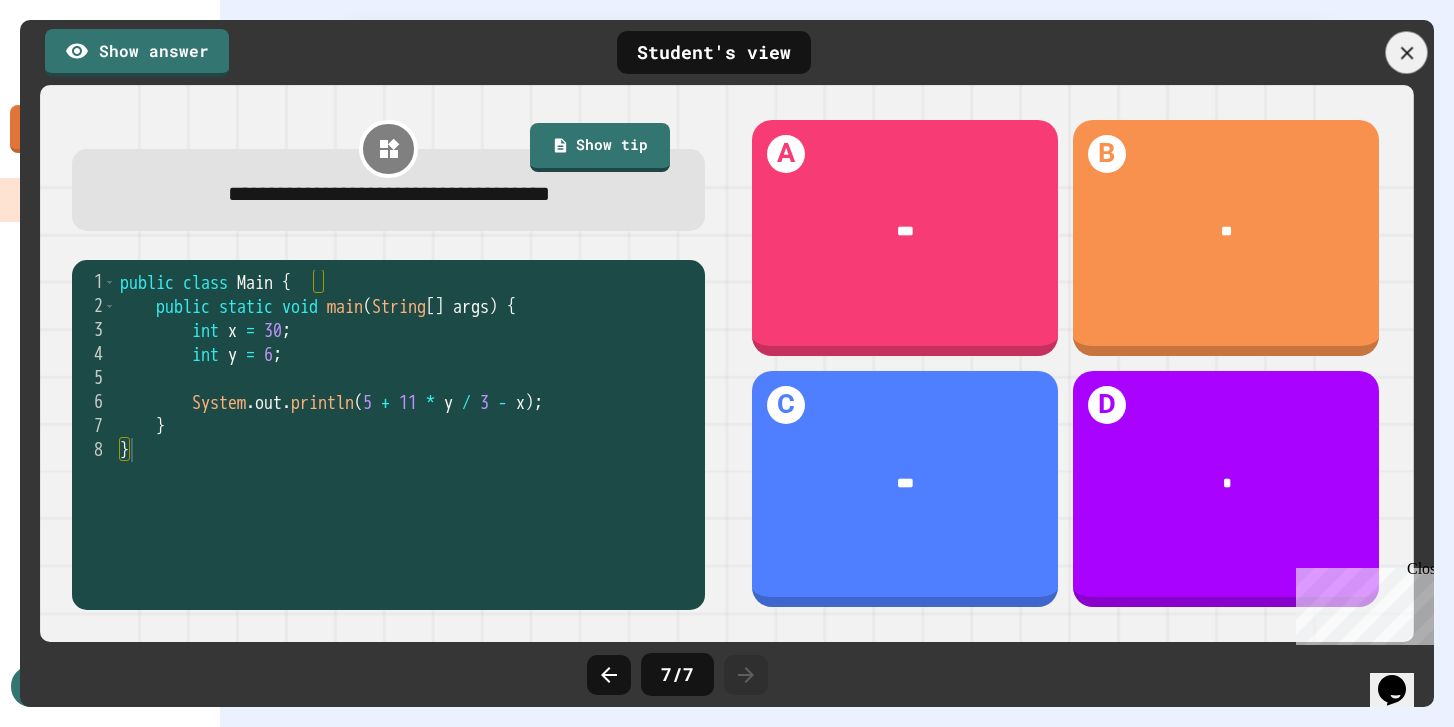 click 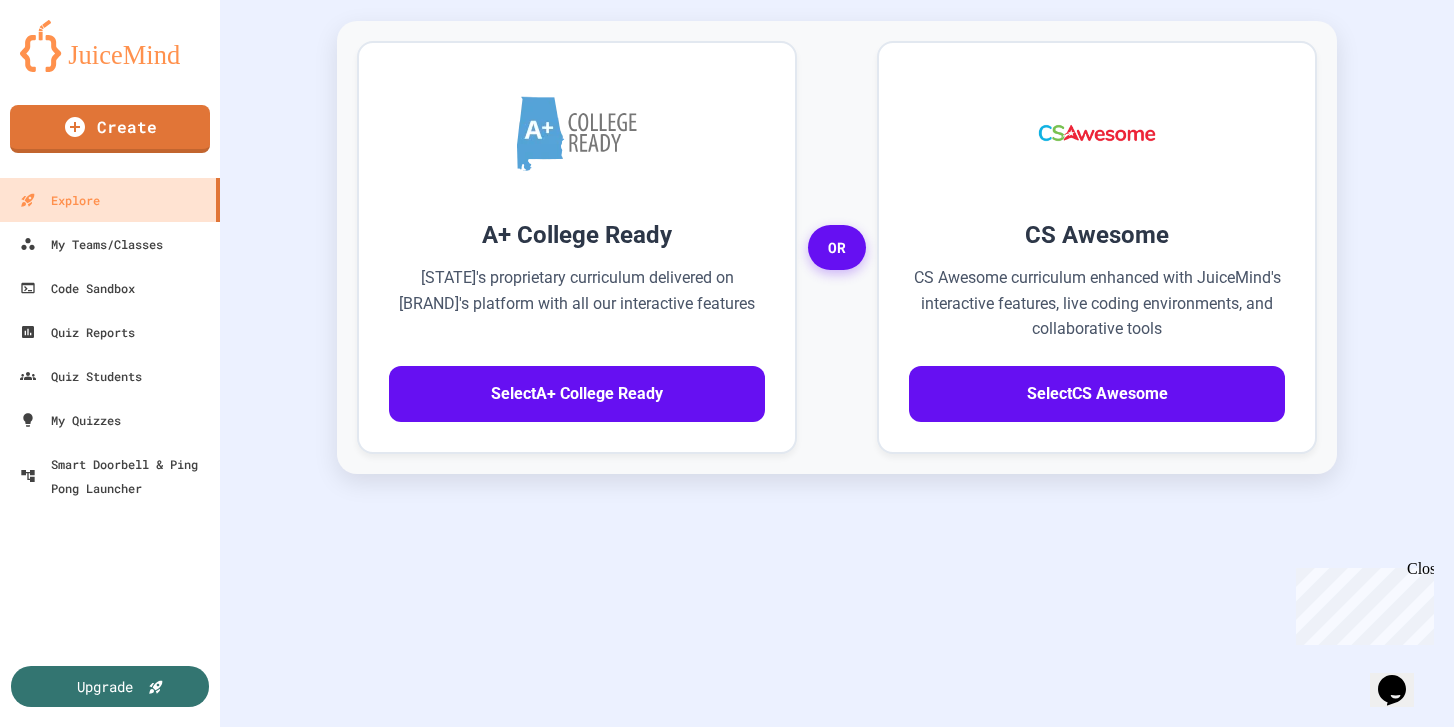 click 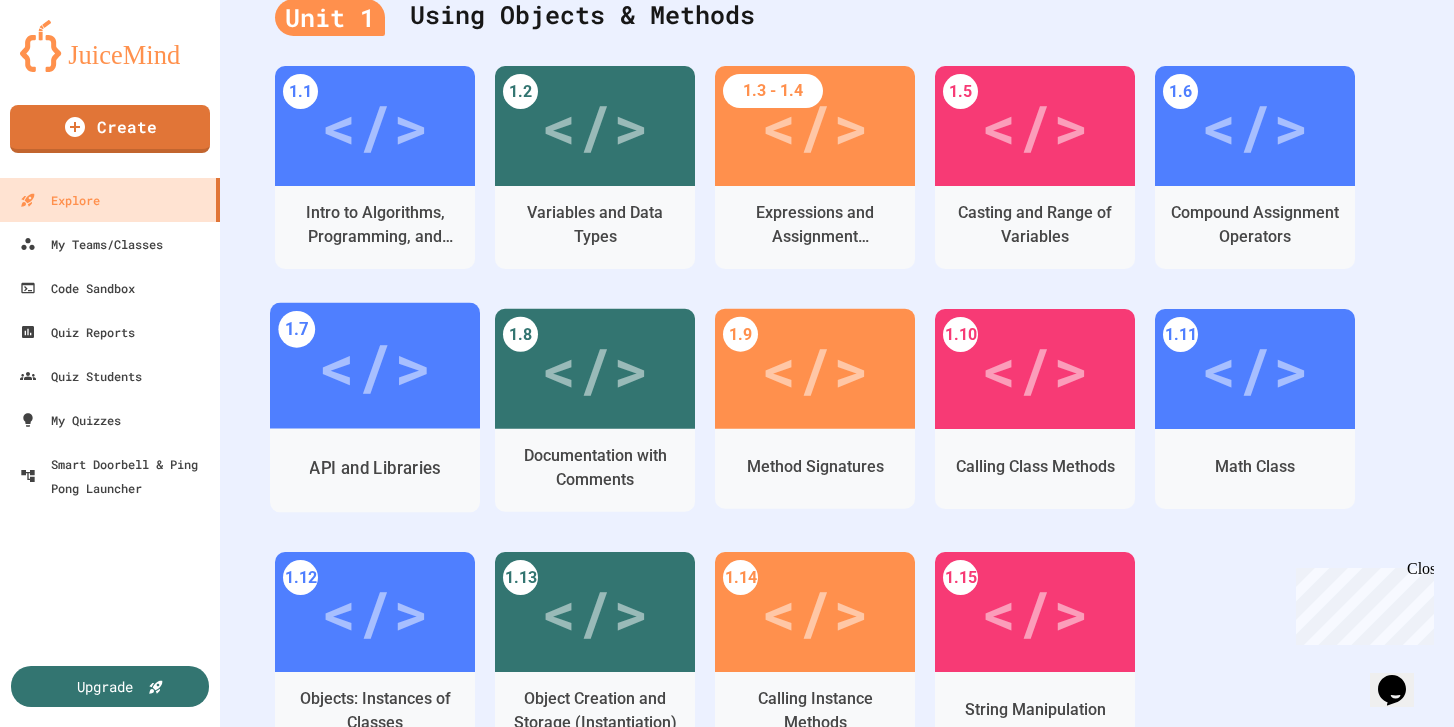 click on "</>" at bounding box center (375, 366) 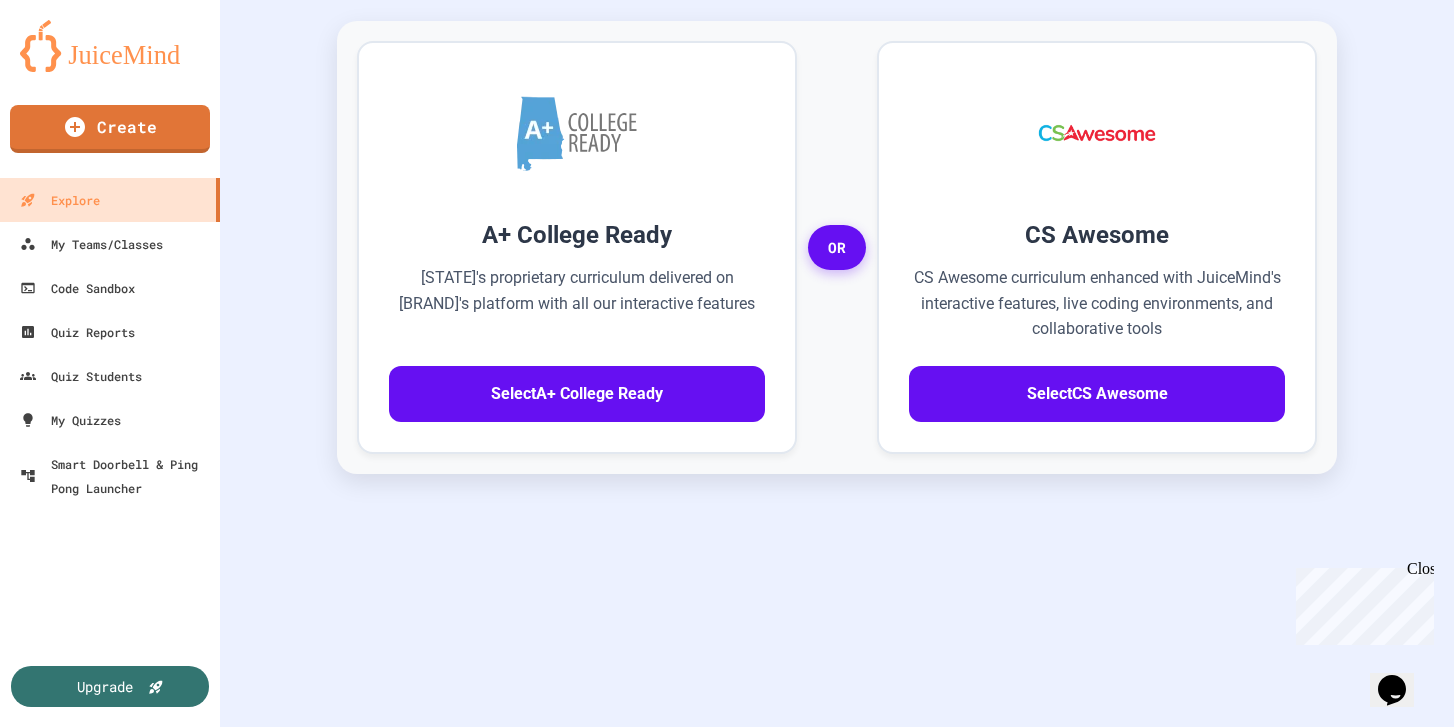 click on "</>" at bounding box center [716, 911] 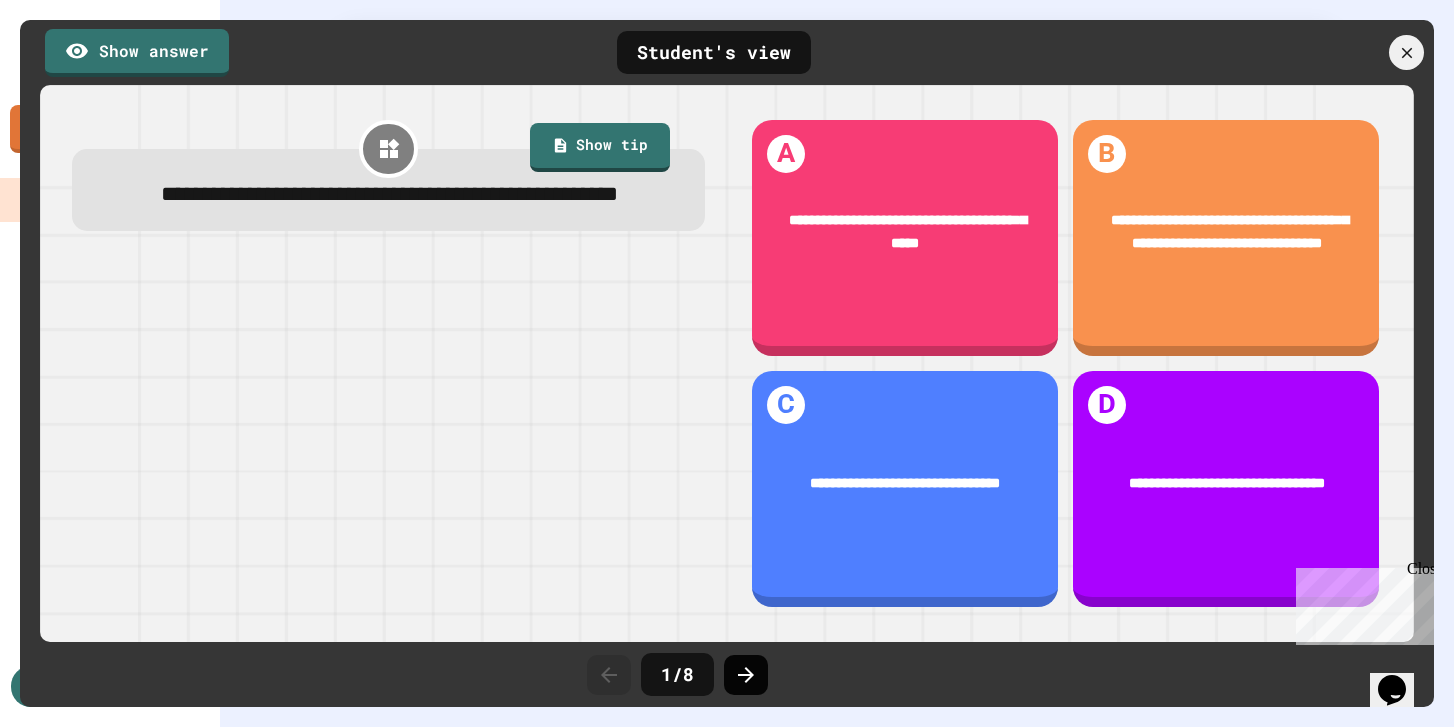 click 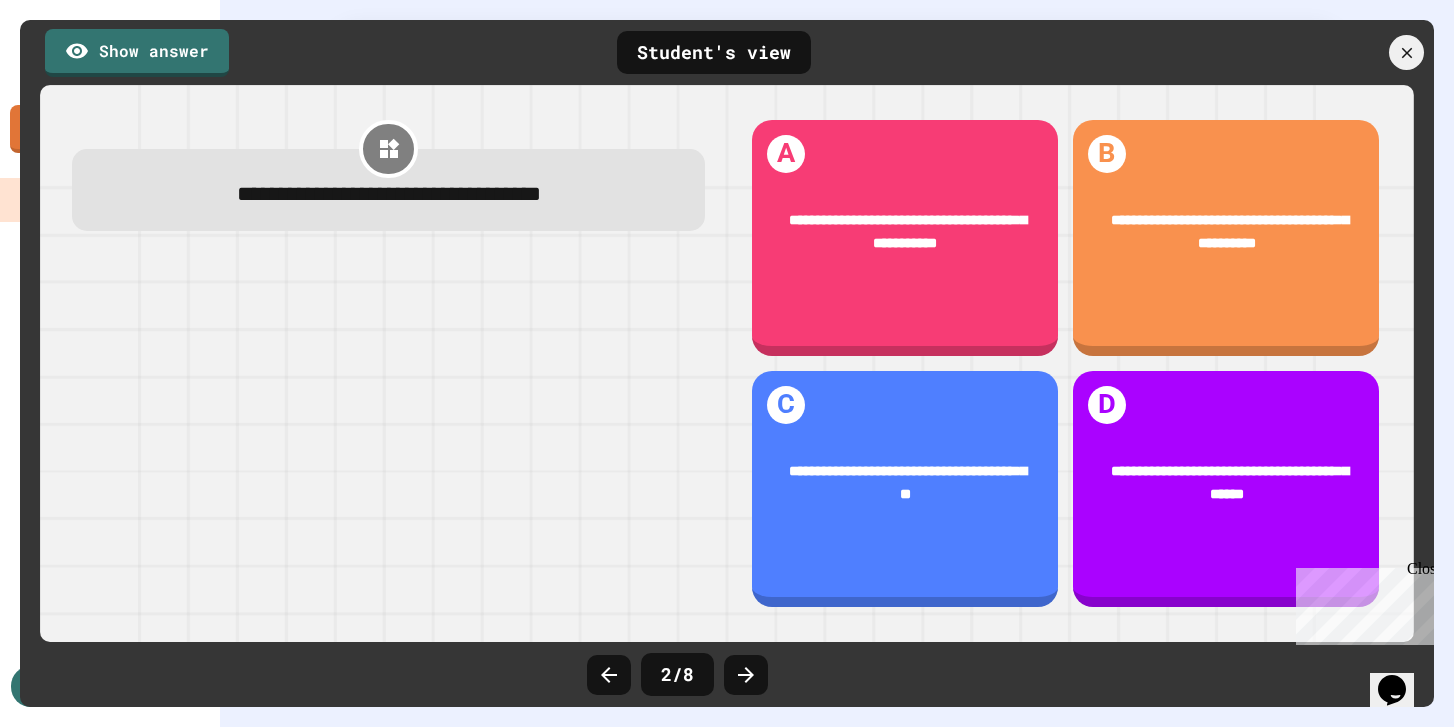 click 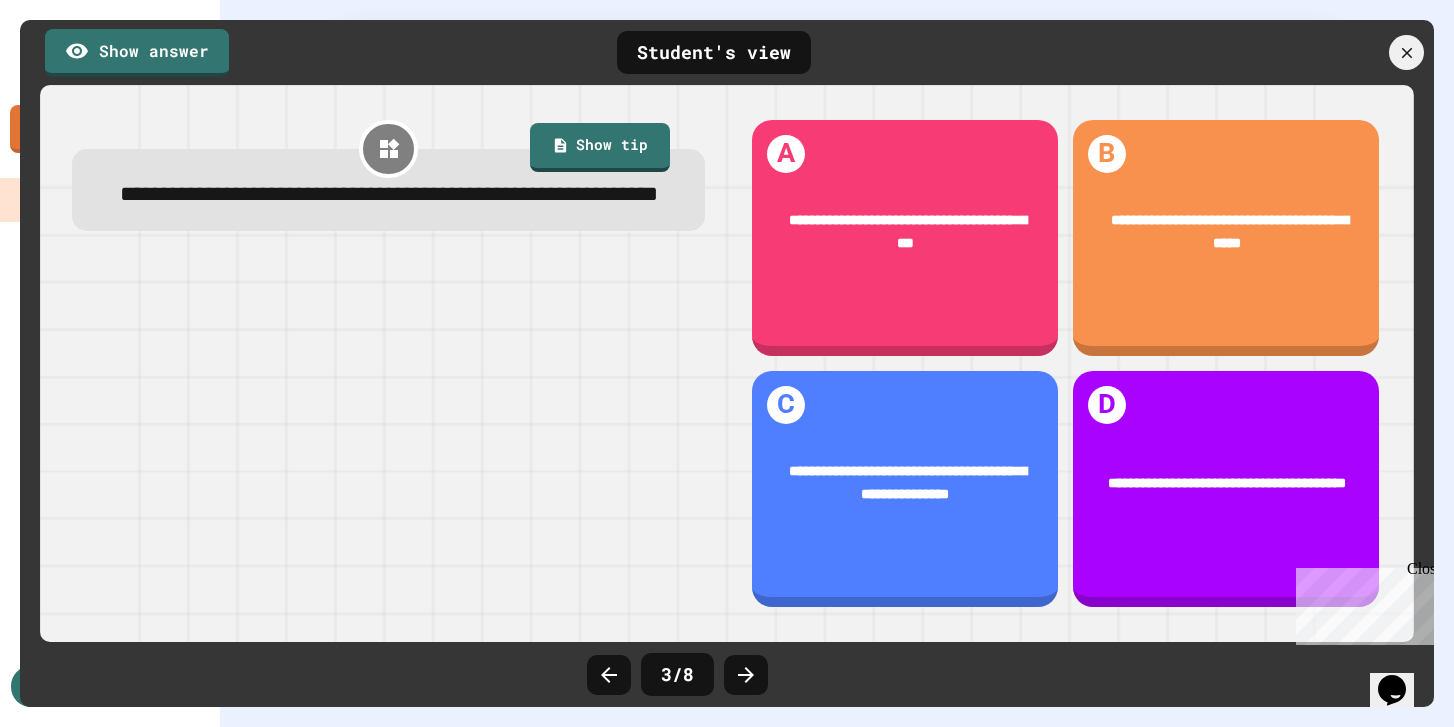 click 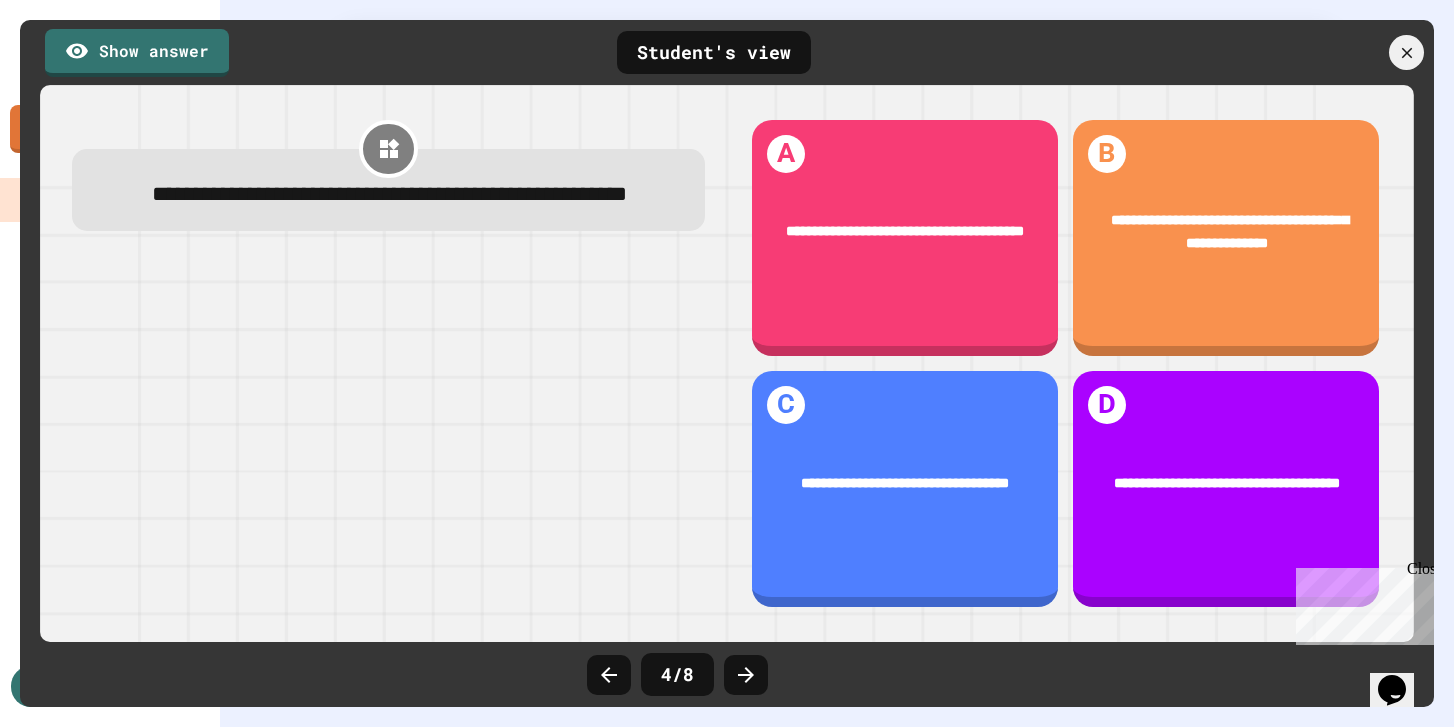 click 